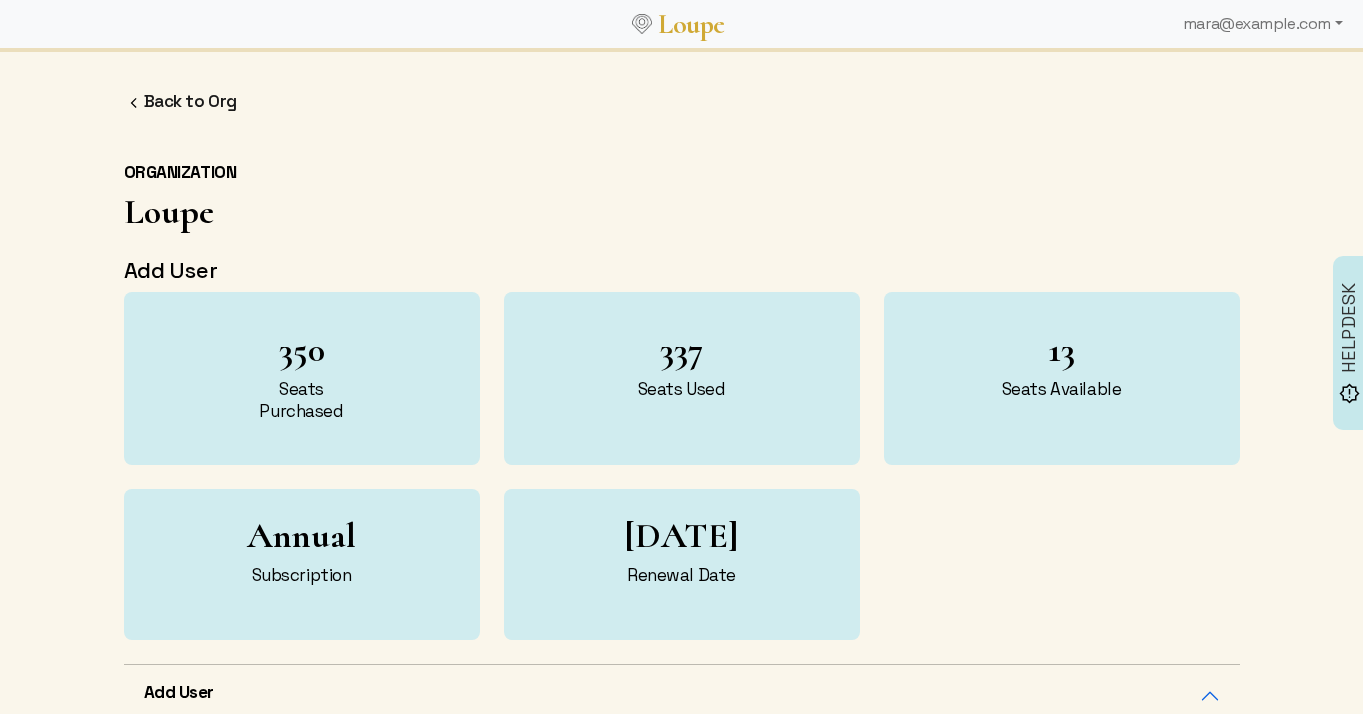scroll, scrollTop: 674, scrollLeft: 0, axis: vertical 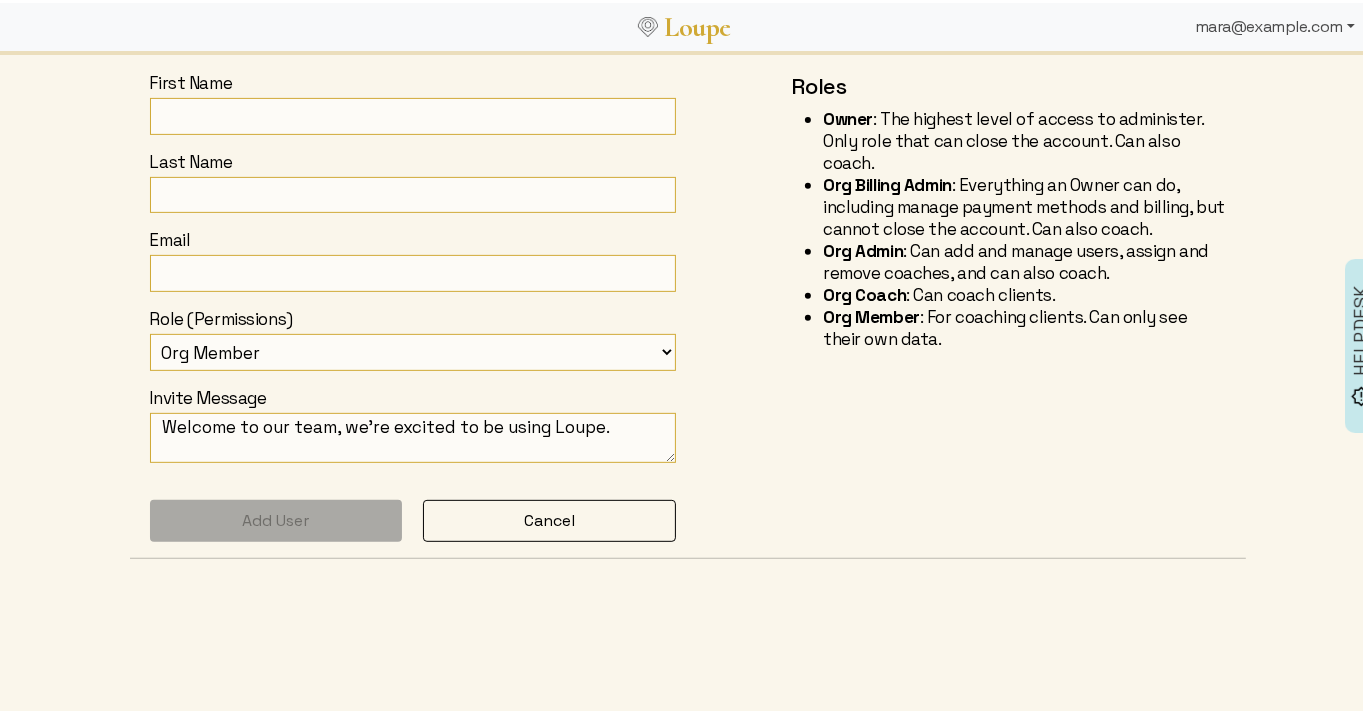 click on "mara@example.com" at bounding box center [1275, 24] 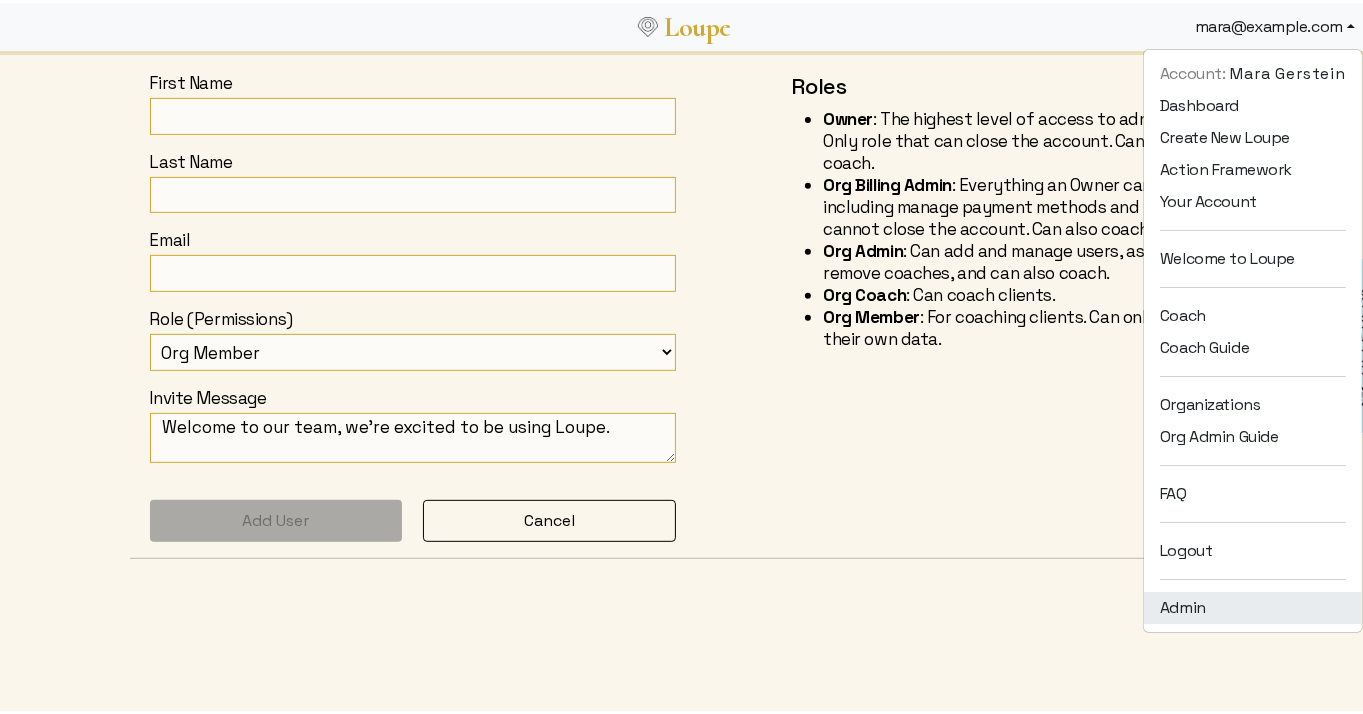 click on "Admin" at bounding box center (1253, 605) 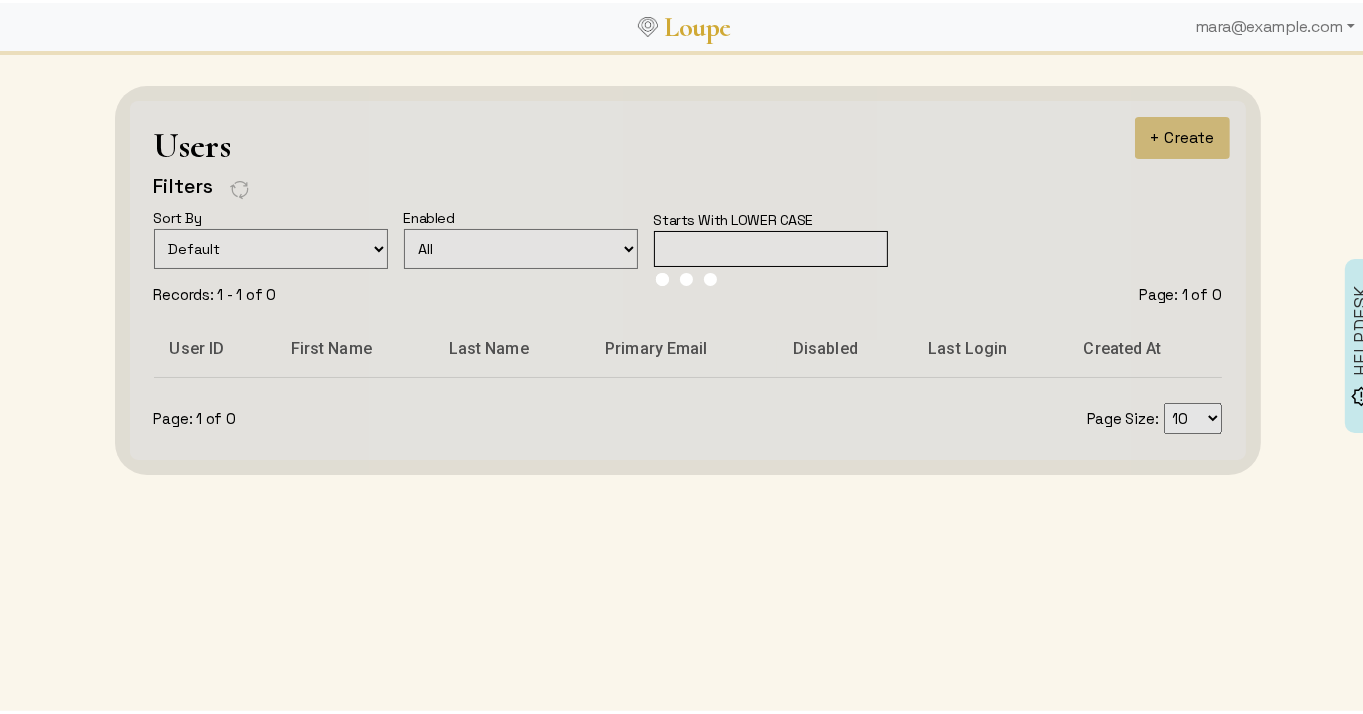 scroll, scrollTop: 0, scrollLeft: 0, axis: both 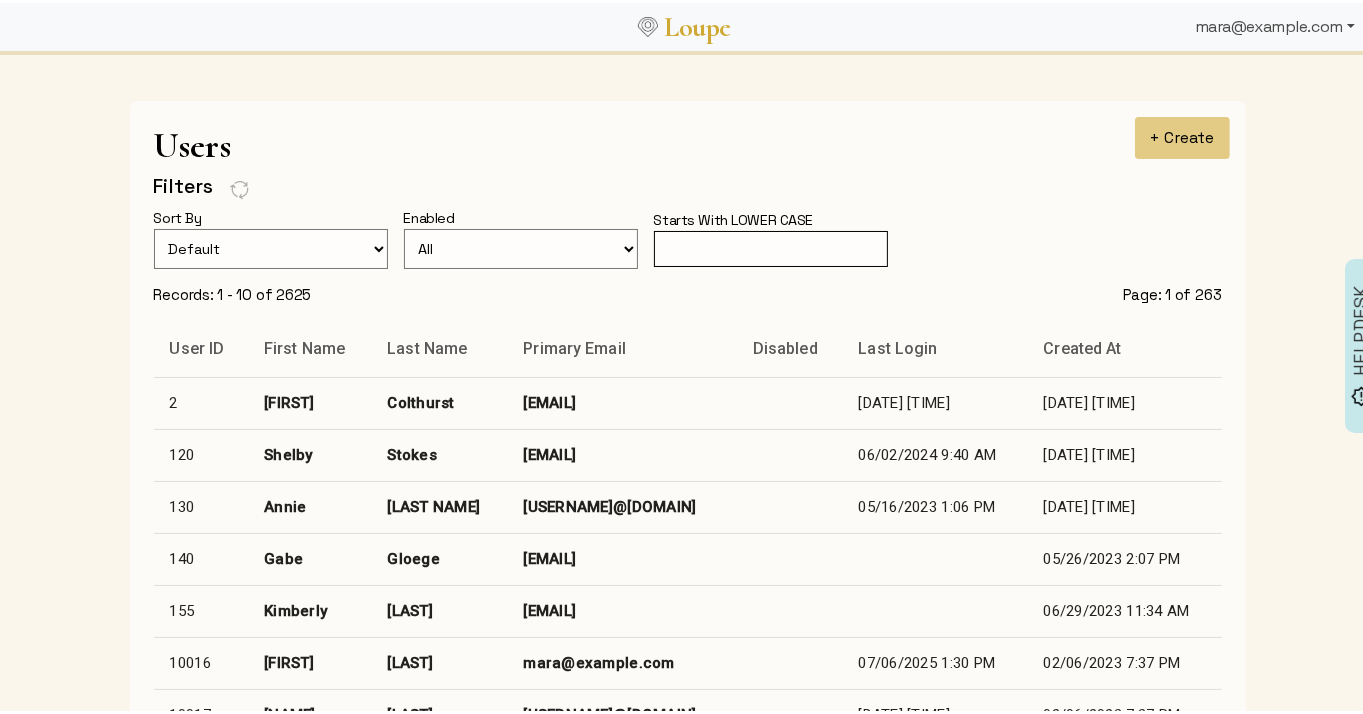 drag, startPoint x: 1236, startPoint y: 25, endPoint x: 1233, endPoint y: 37, distance: 12.369317 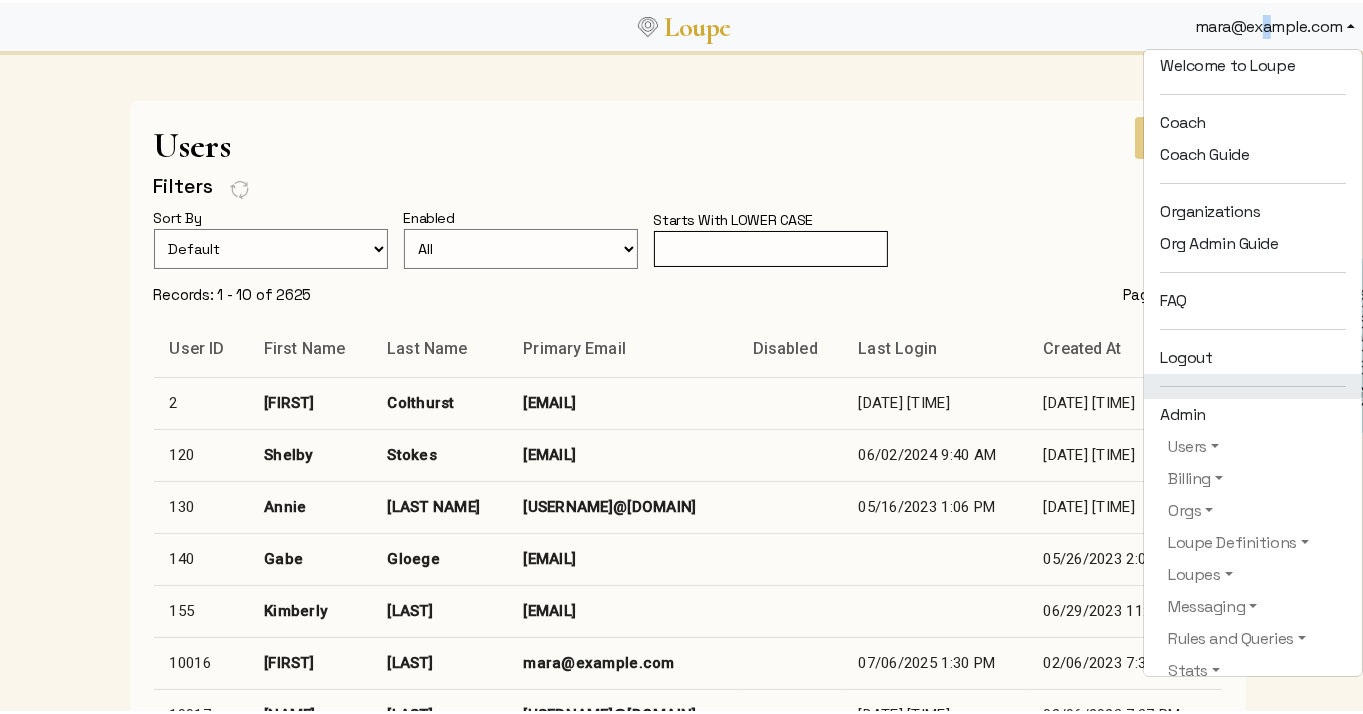 scroll, scrollTop: 242, scrollLeft: 0, axis: vertical 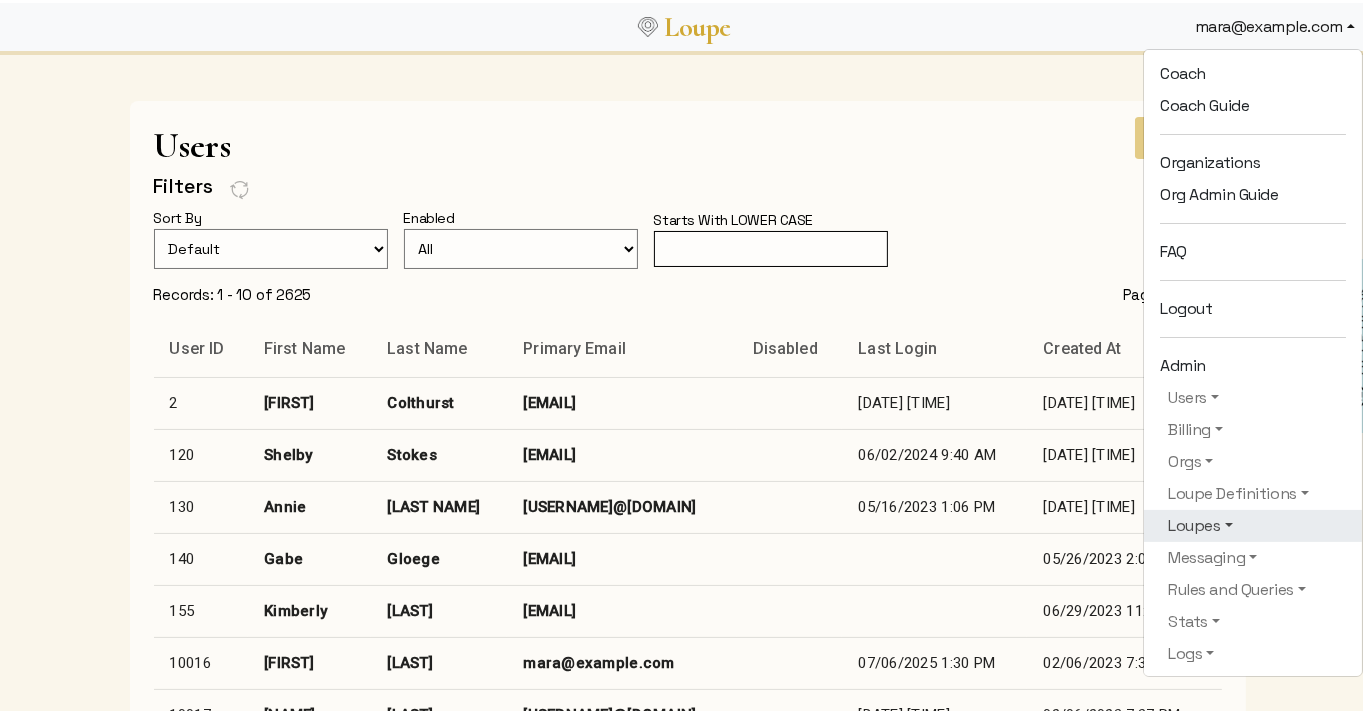 click on "Loupes" at bounding box center [1253, 523] 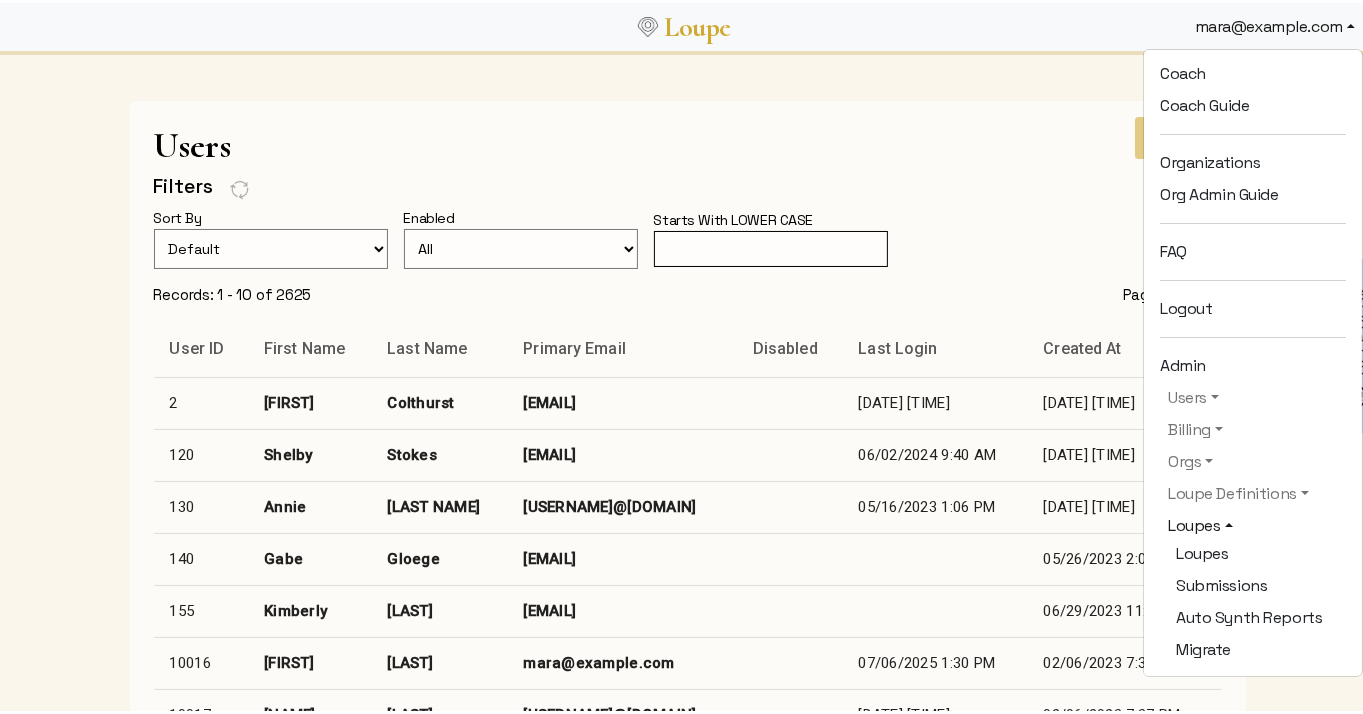 click on "mara@example.com" at bounding box center [1275, 24] 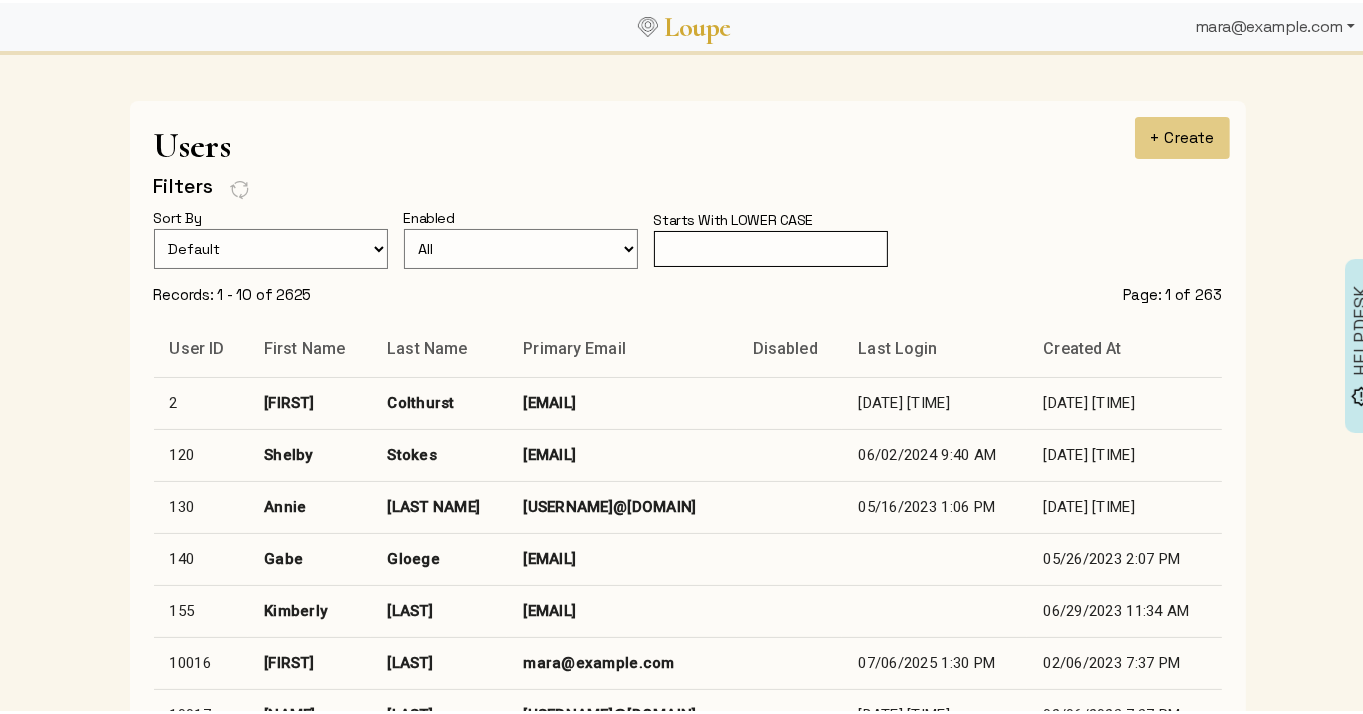 click on "mara@example.com" at bounding box center (1275, 24) 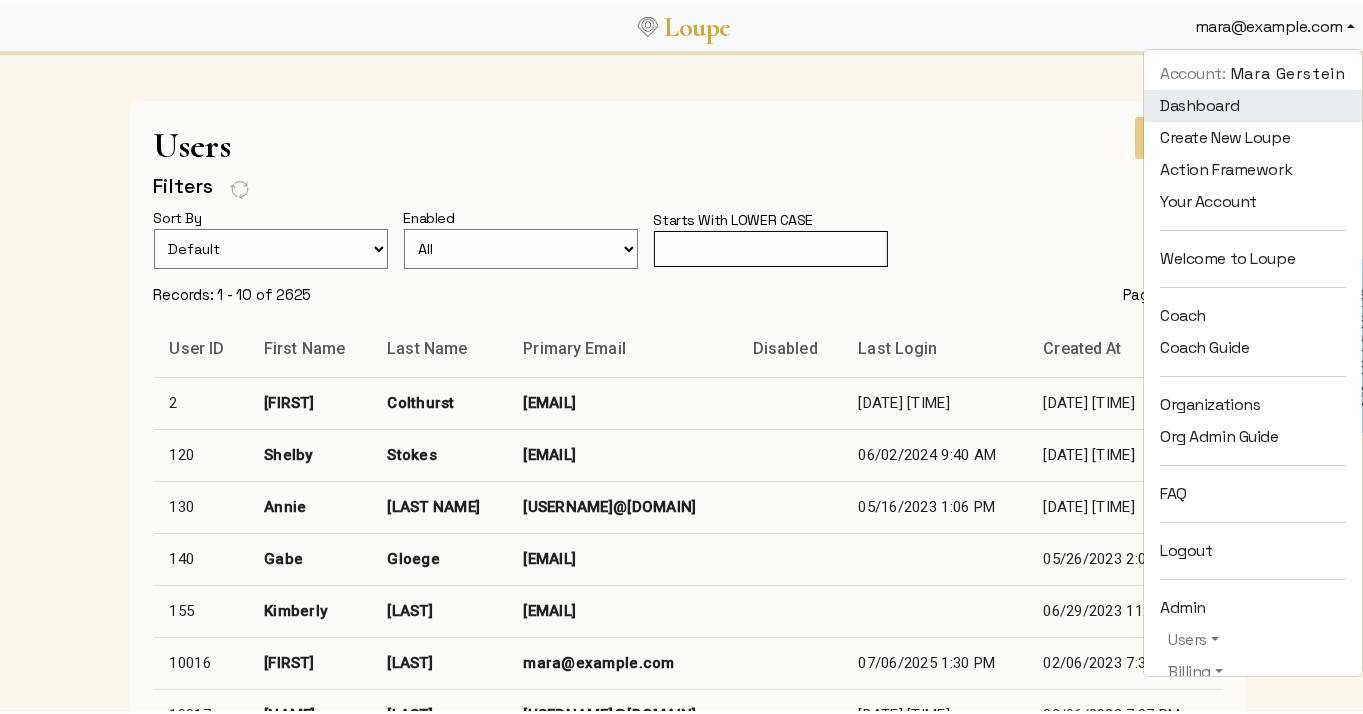 click on "Dashboard" at bounding box center [1253, 103] 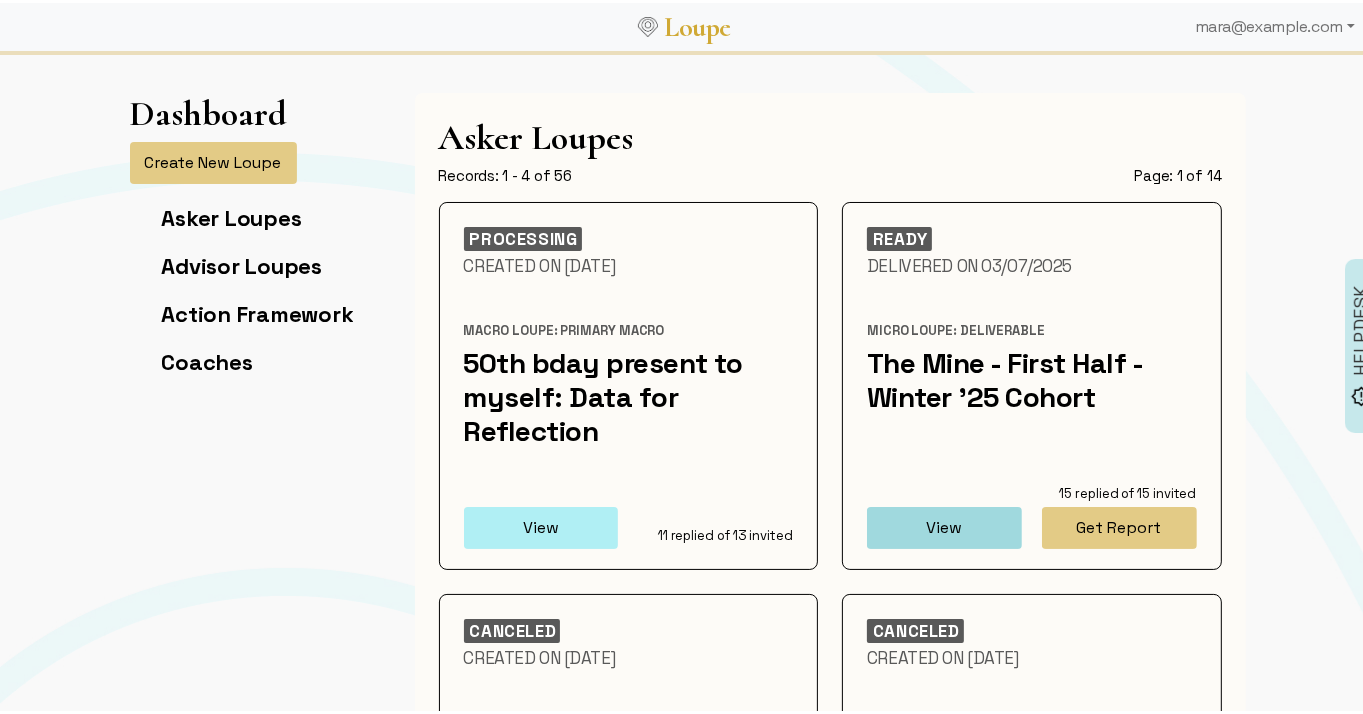 click on "View" at bounding box center [541, 525] 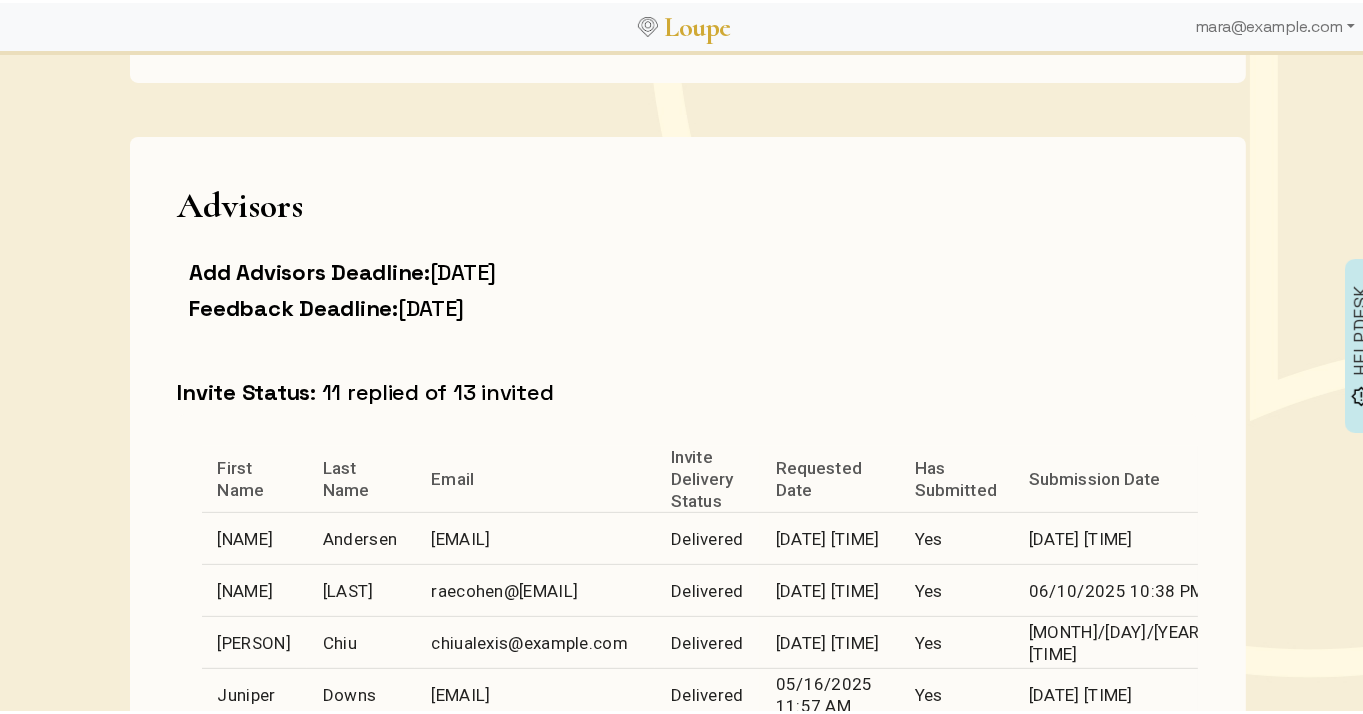 scroll, scrollTop: 0, scrollLeft: 0, axis: both 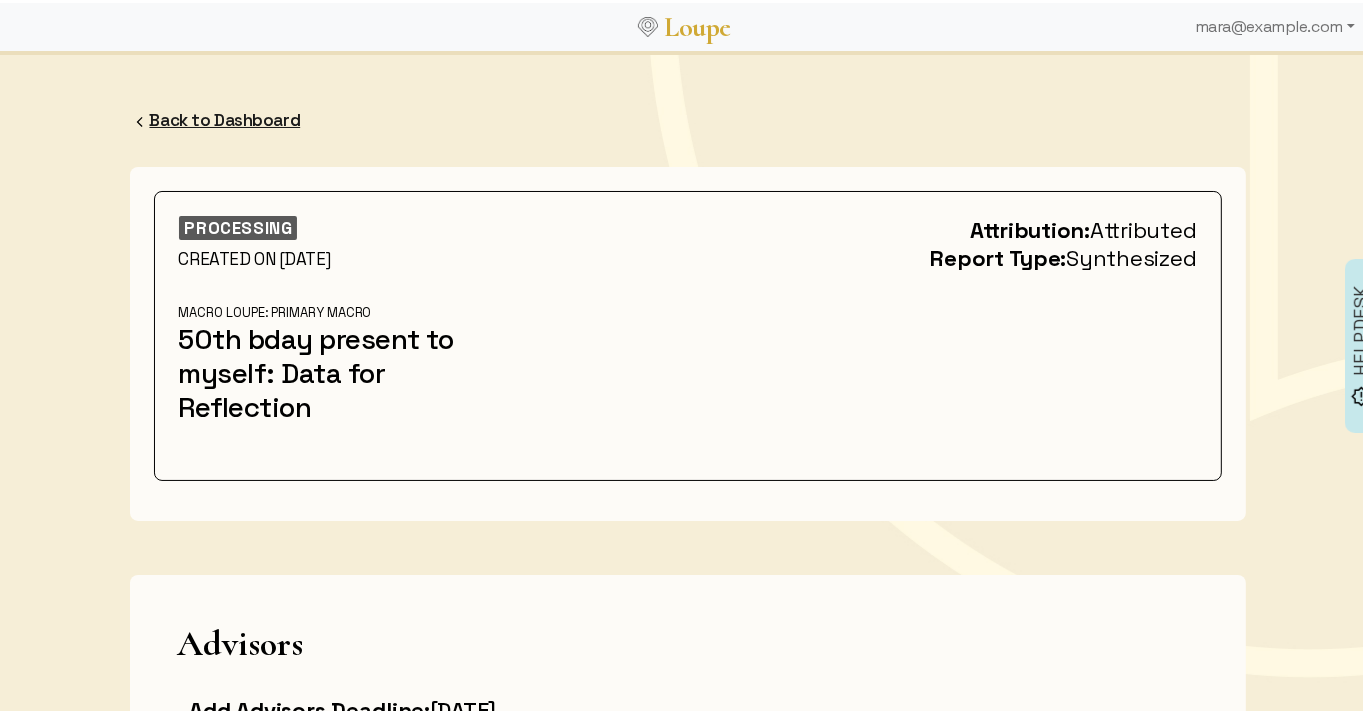 click on "Back to Dashboard" at bounding box center (225, 117) 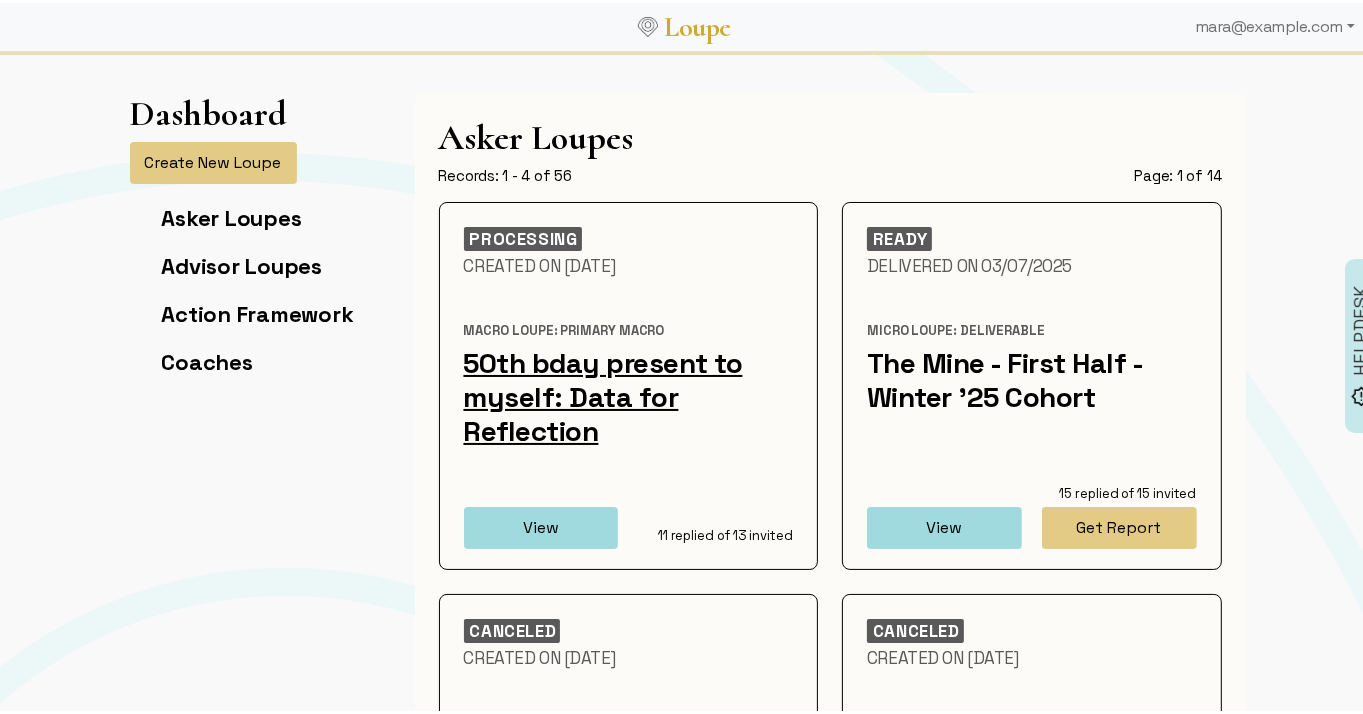 click on "50th bday present to myself: Data for Reflection" at bounding box center [603, 394] 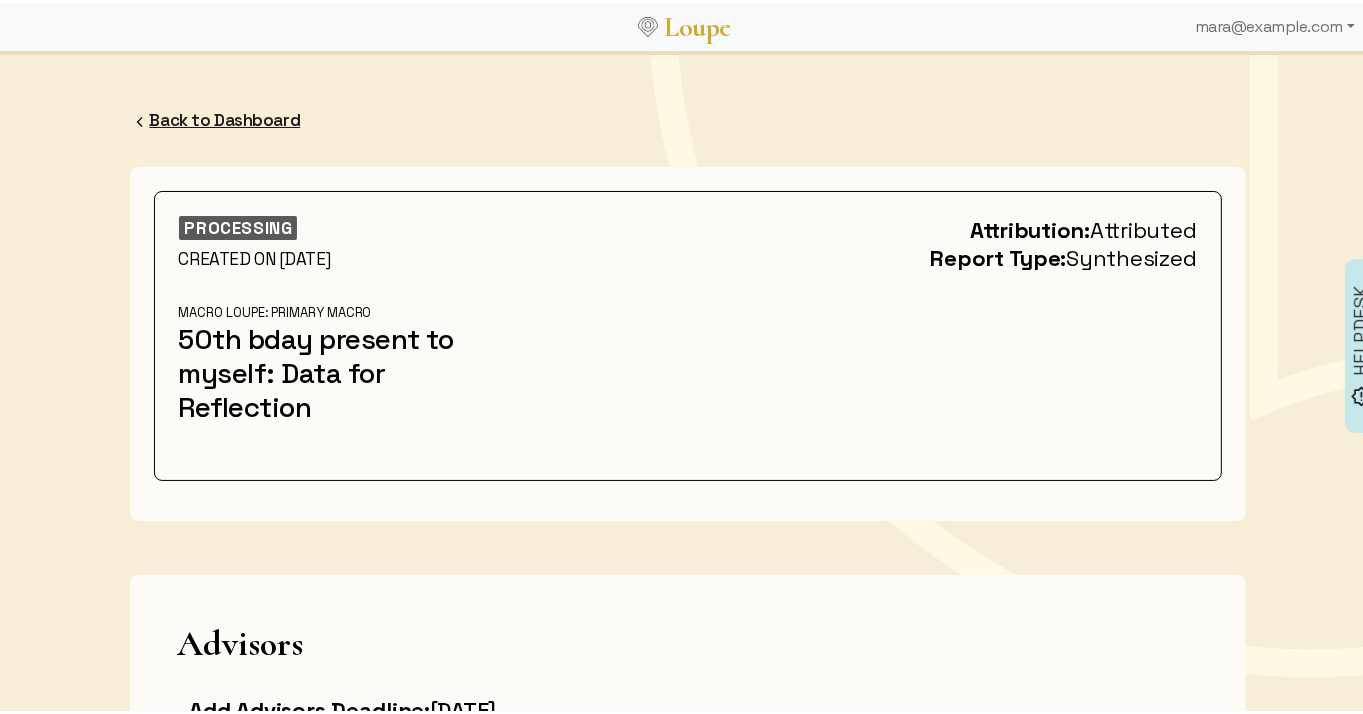 click on "Back to Dashboard" at bounding box center (225, 117) 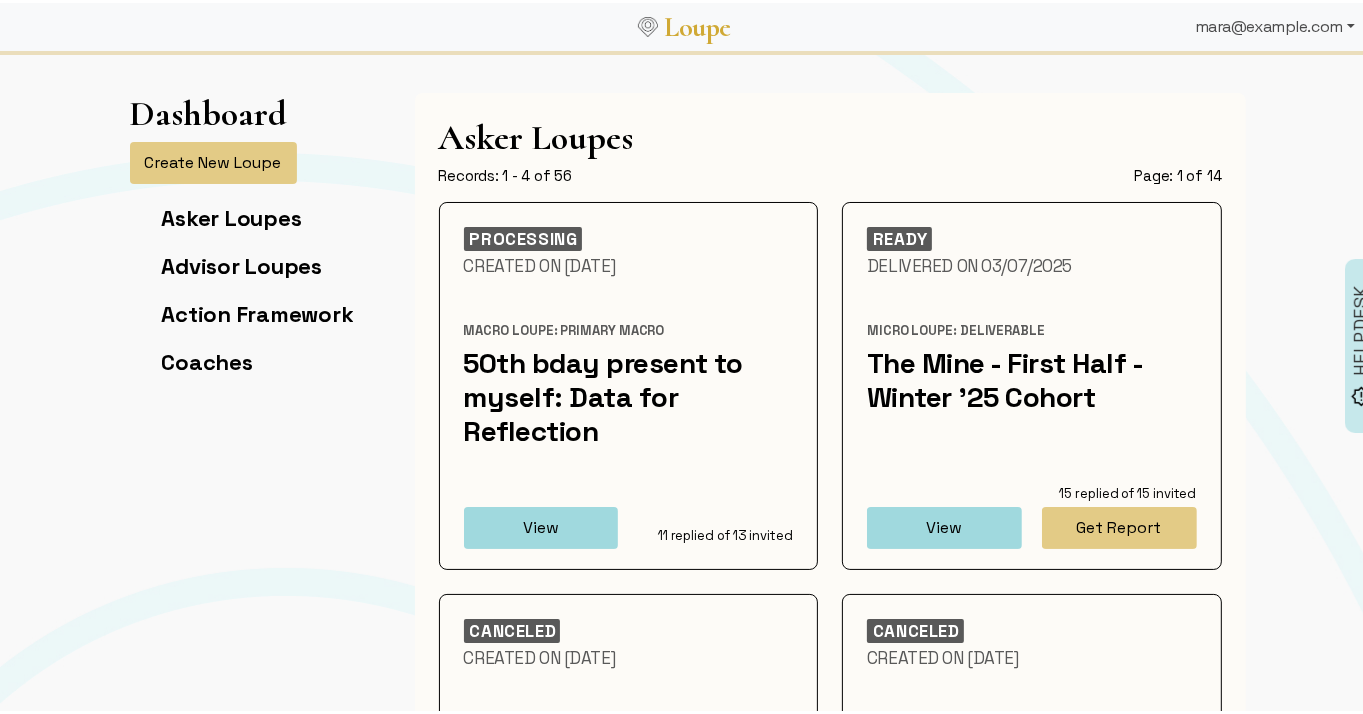 click on "mara@example.com" at bounding box center [1275, 24] 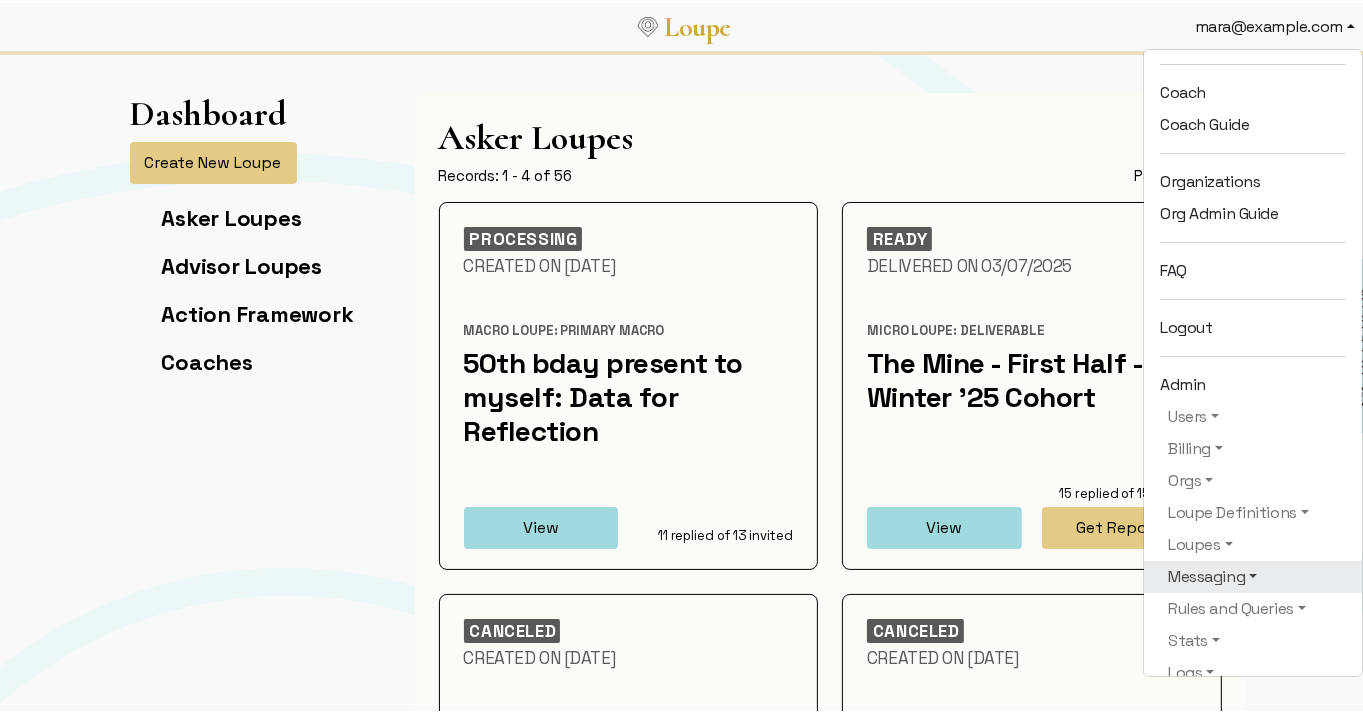 scroll, scrollTop: 242, scrollLeft: 0, axis: vertical 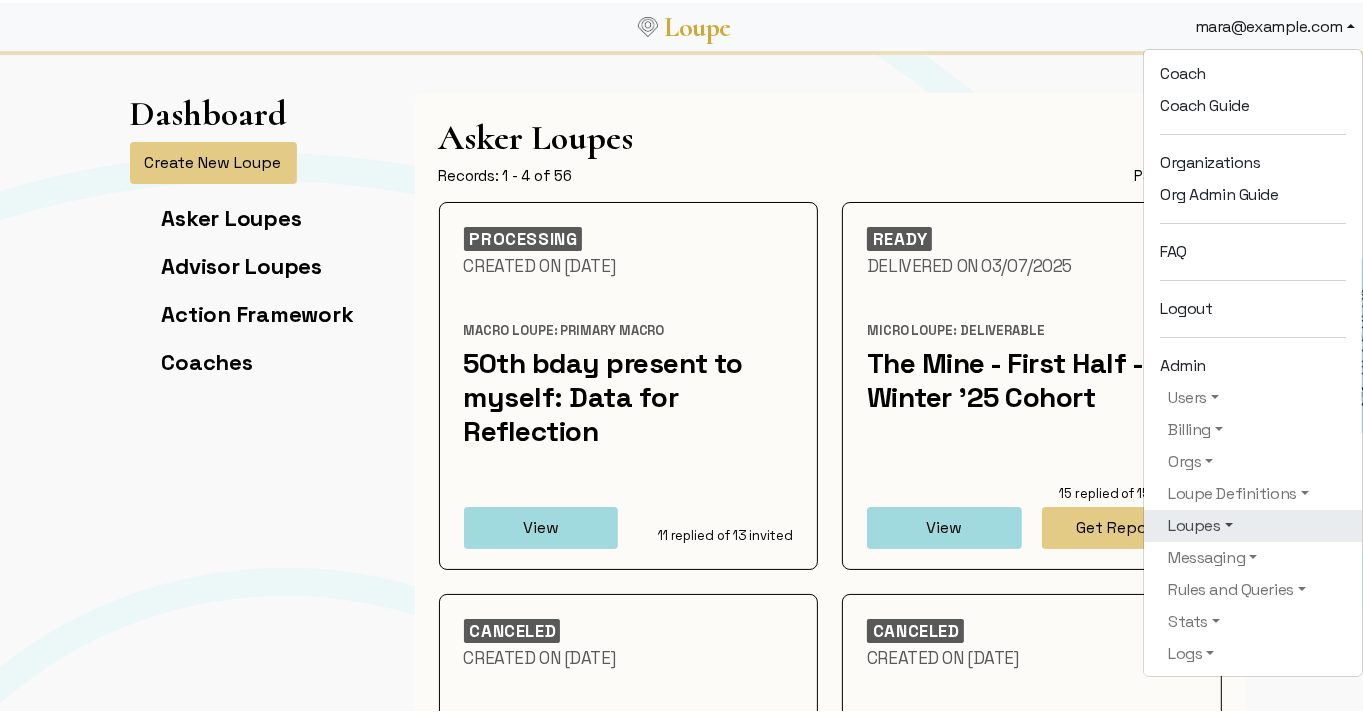 click on "Loupes" at bounding box center (1253, 523) 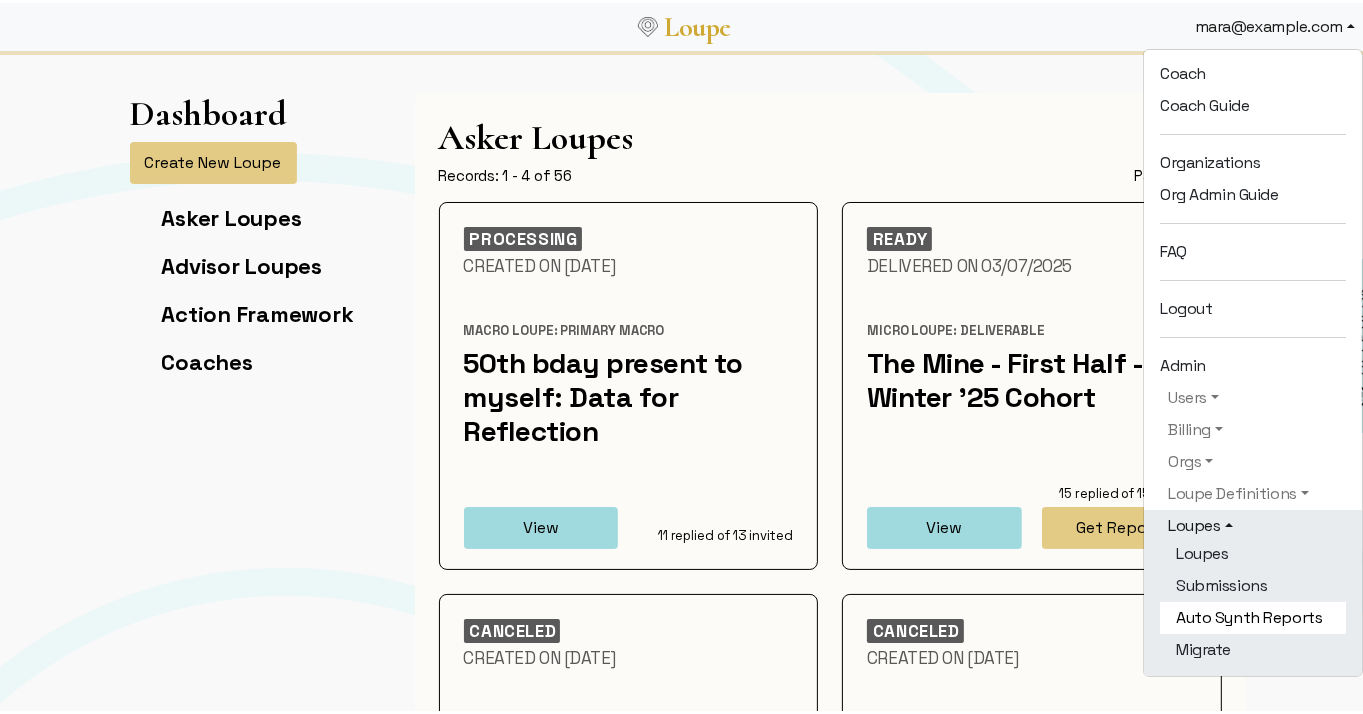 click on "Auto Synth Reports" at bounding box center (1253, 615) 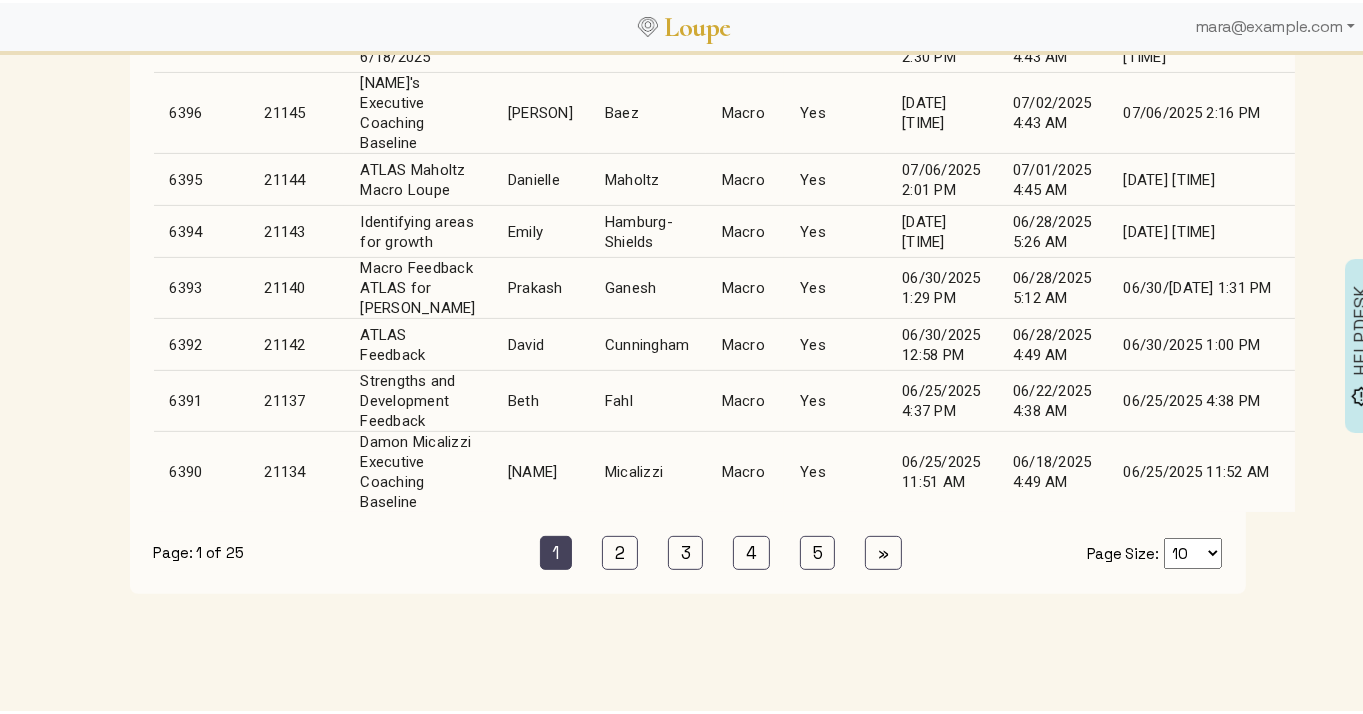 scroll, scrollTop: 553, scrollLeft: 0, axis: vertical 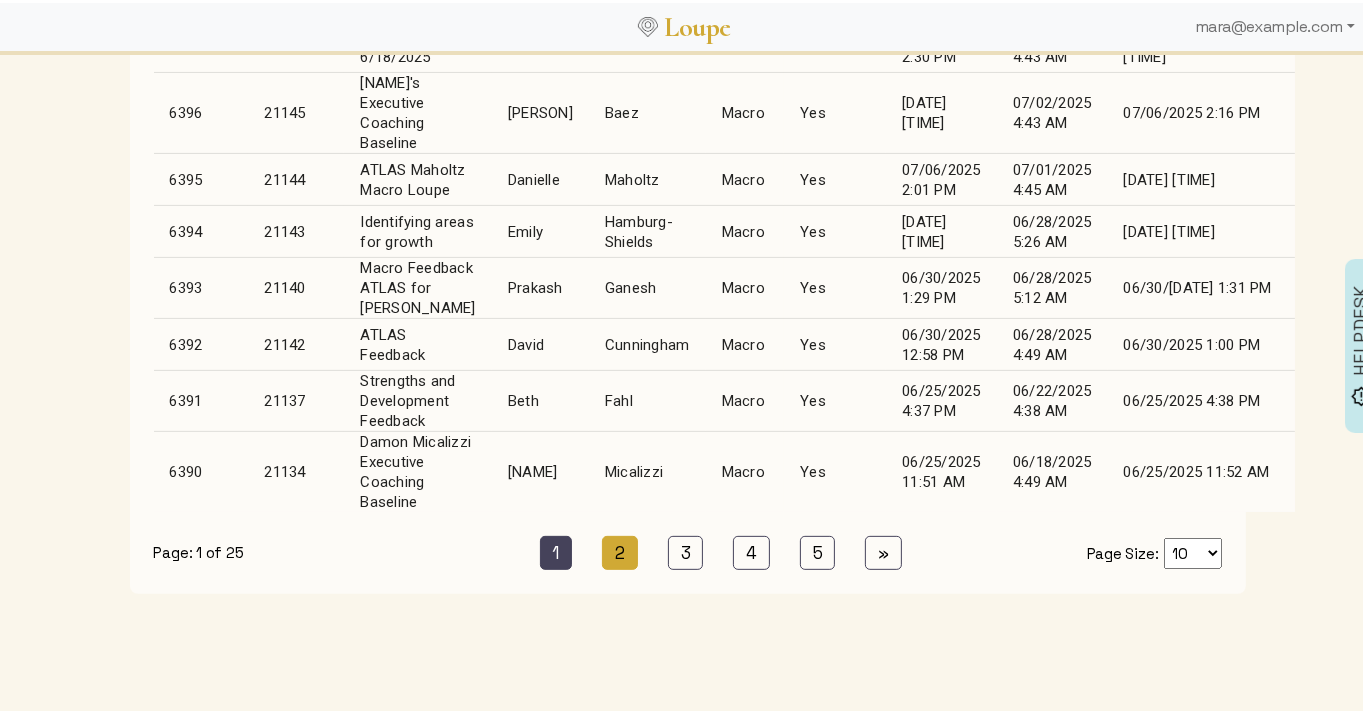 click on "2 (current)" at bounding box center [620, 550] 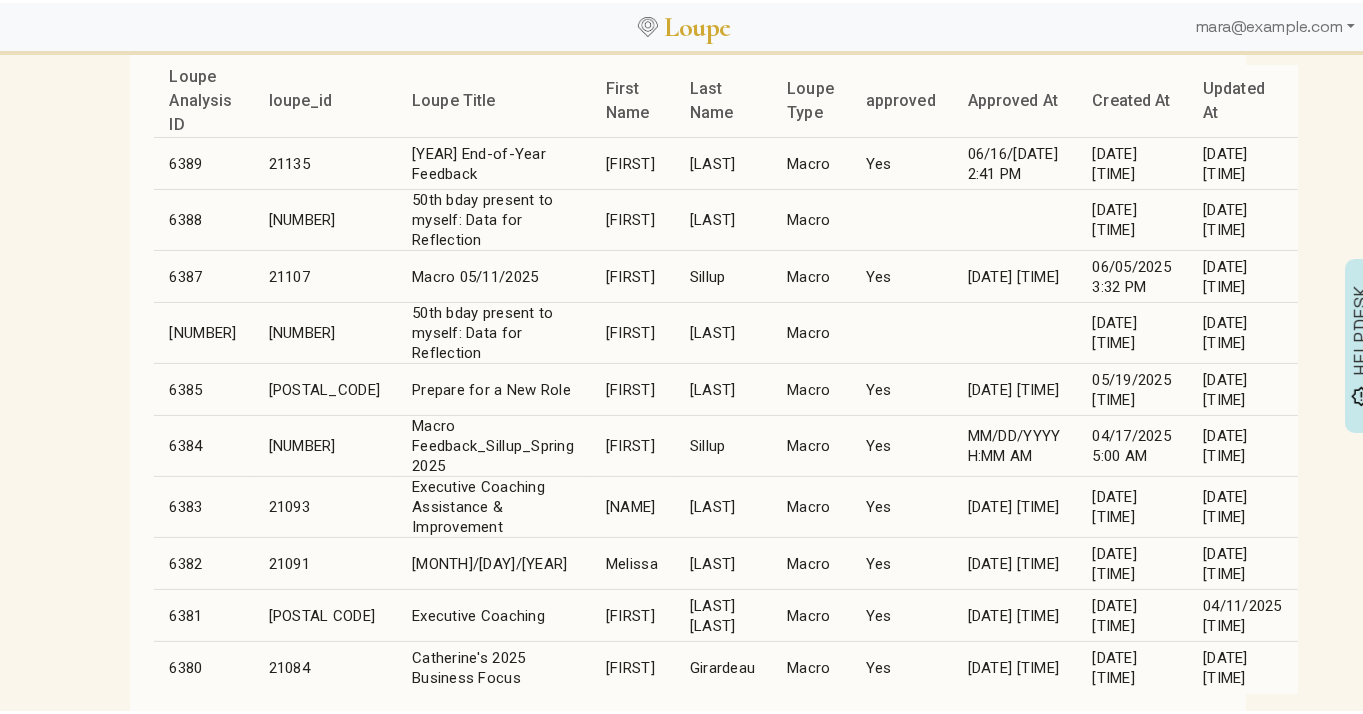 scroll, scrollTop: 196, scrollLeft: 0, axis: vertical 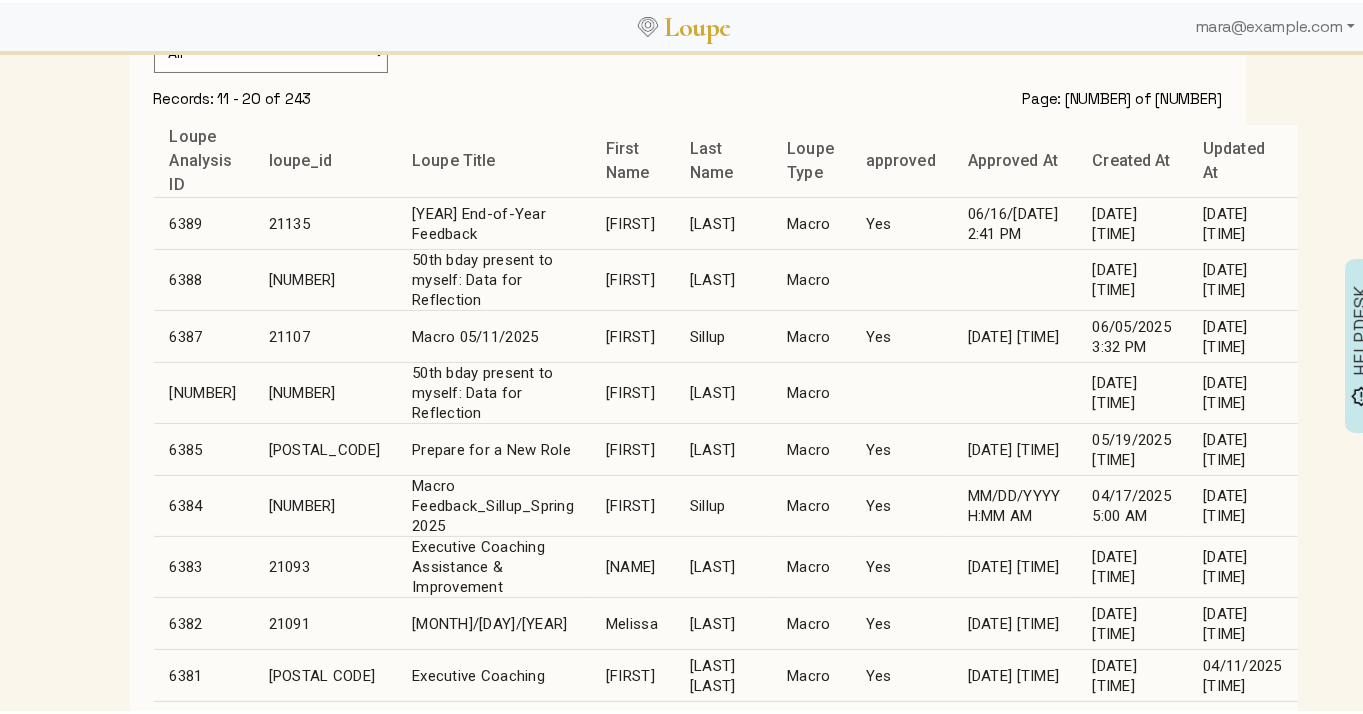click on "[LAST]" at bounding box center (722, 221) 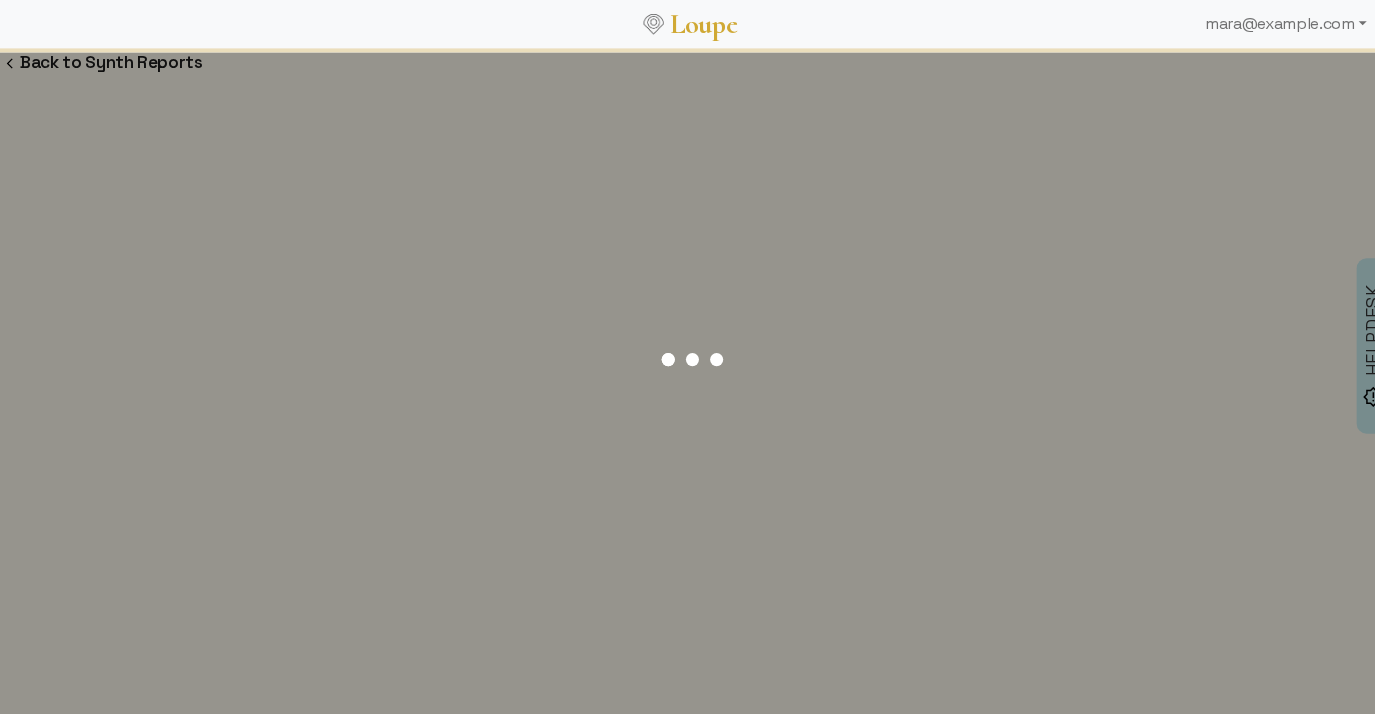 scroll, scrollTop: 0, scrollLeft: 0, axis: both 